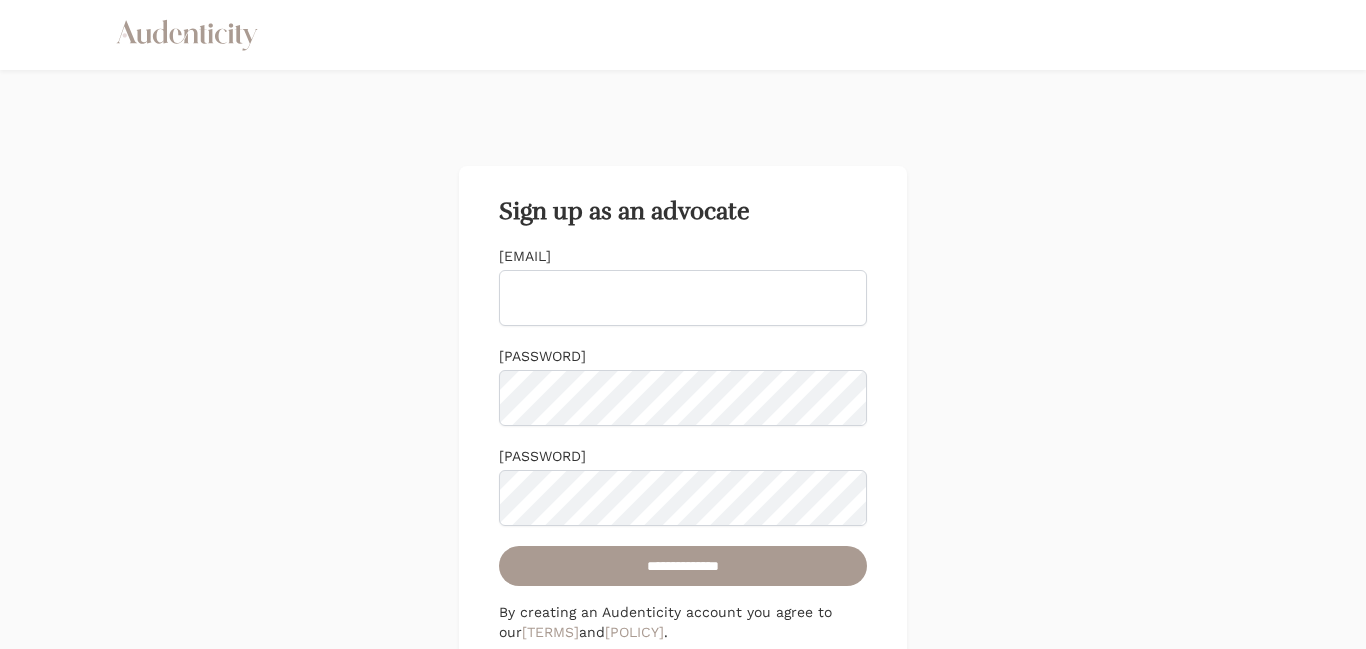 scroll, scrollTop: 0, scrollLeft: 0, axis: both 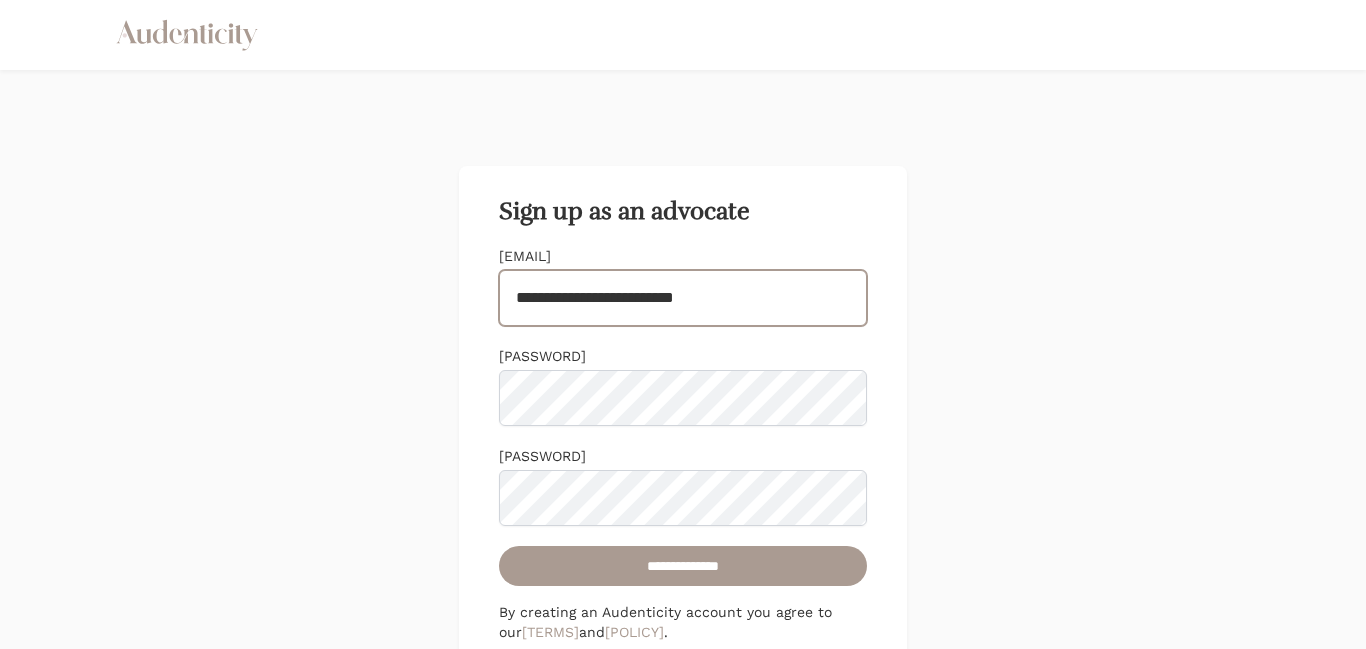 type on "[PASSWORD]" 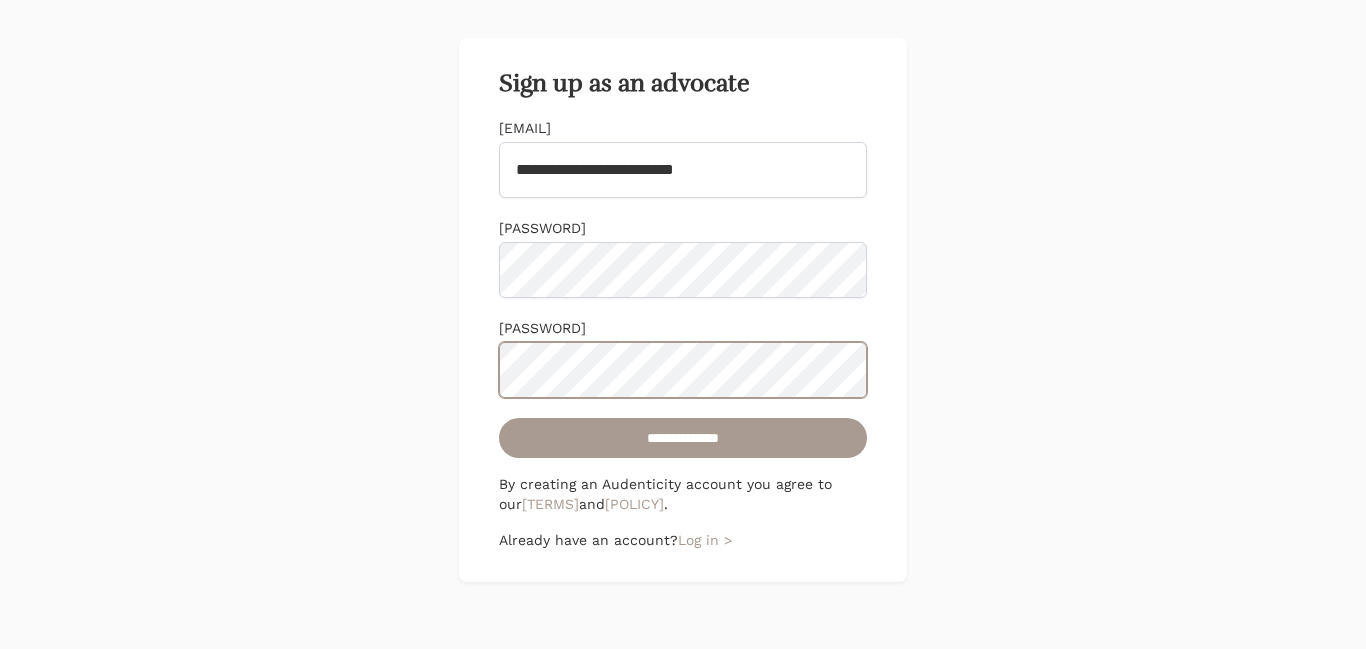 scroll, scrollTop: 140, scrollLeft: 0, axis: vertical 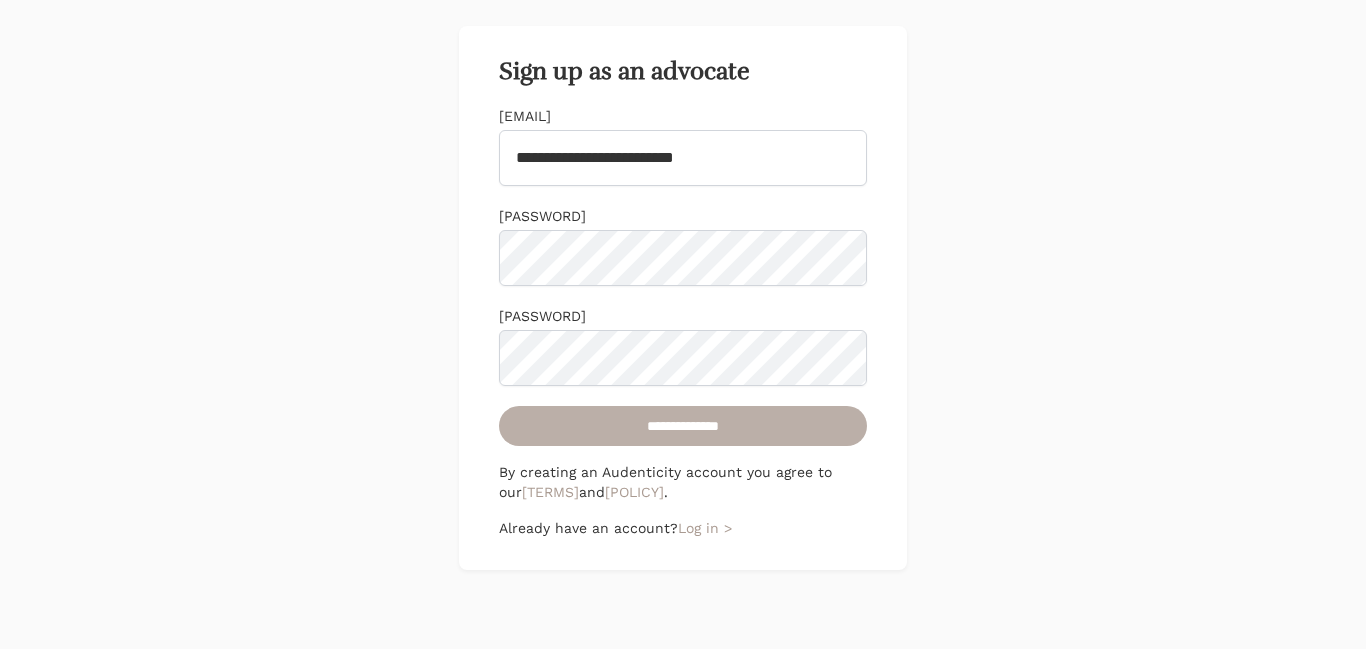 click on "**********" at bounding box center (683, 426) 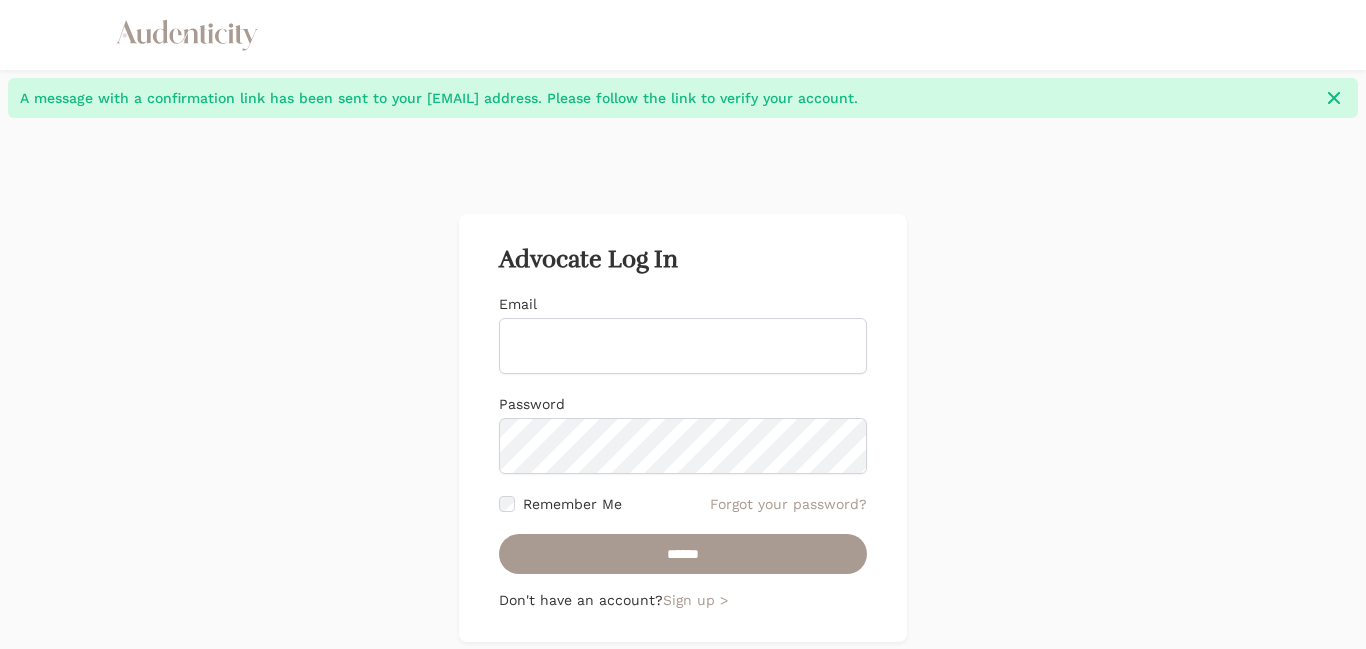 scroll, scrollTop: 0, scrollLeft: 0, axis: both 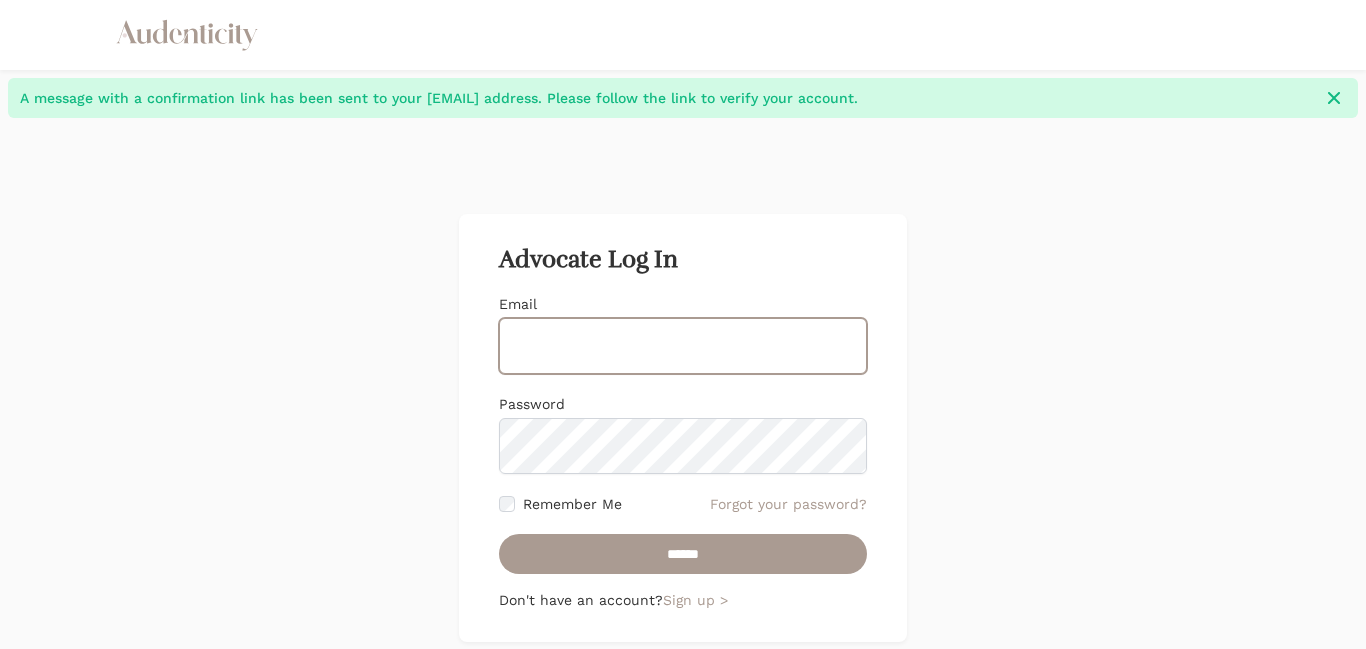 type on "**********" 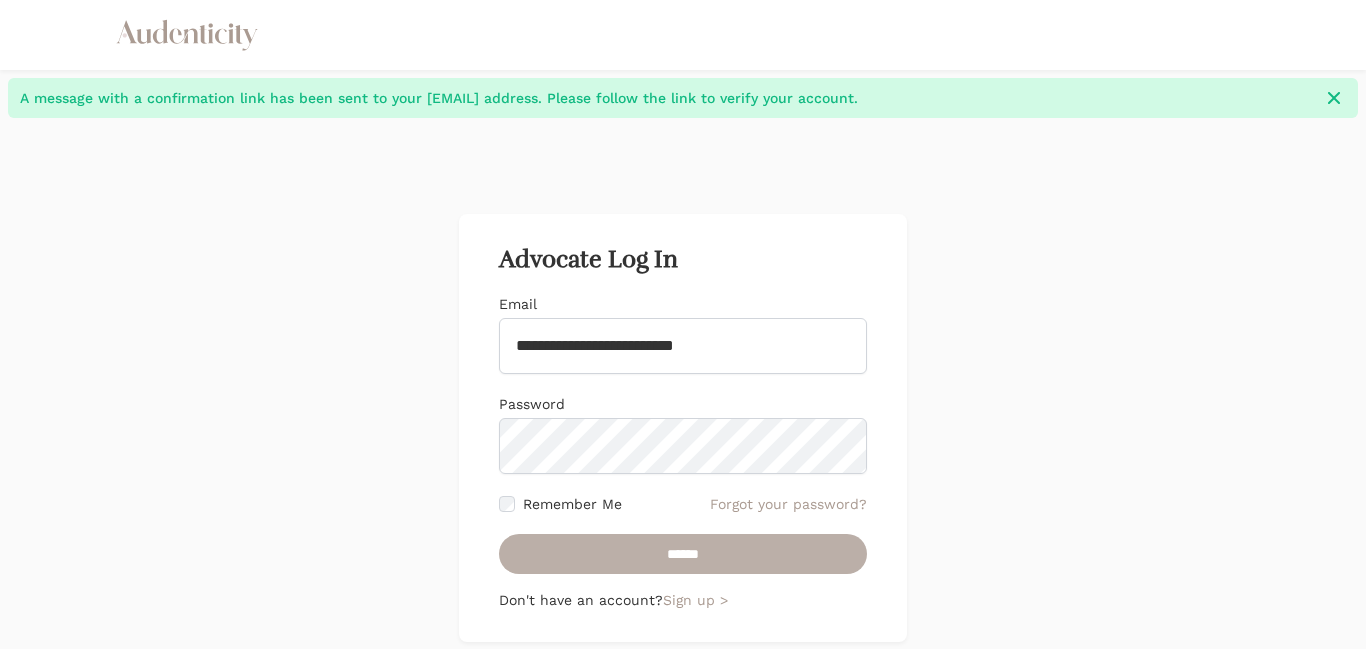 click on "******" at bounding box center [683, 554] 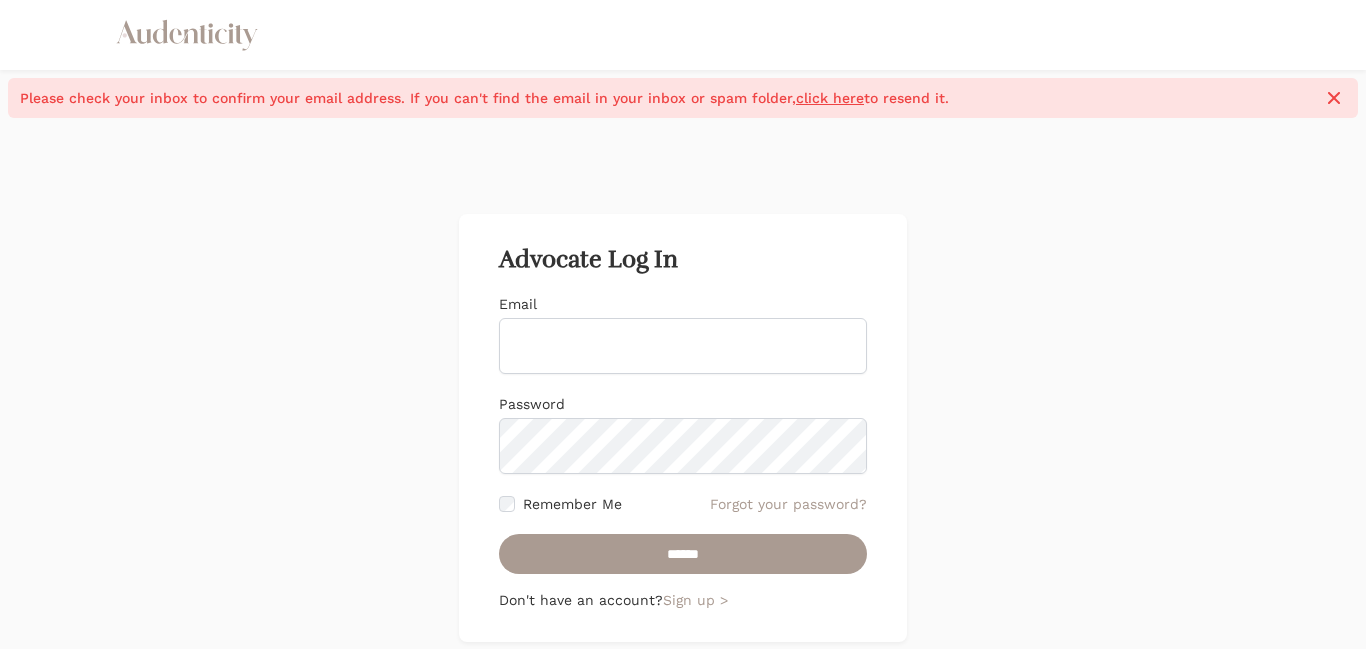 scroll, scrollTop: 0, scrollLeft: 0, axis: both 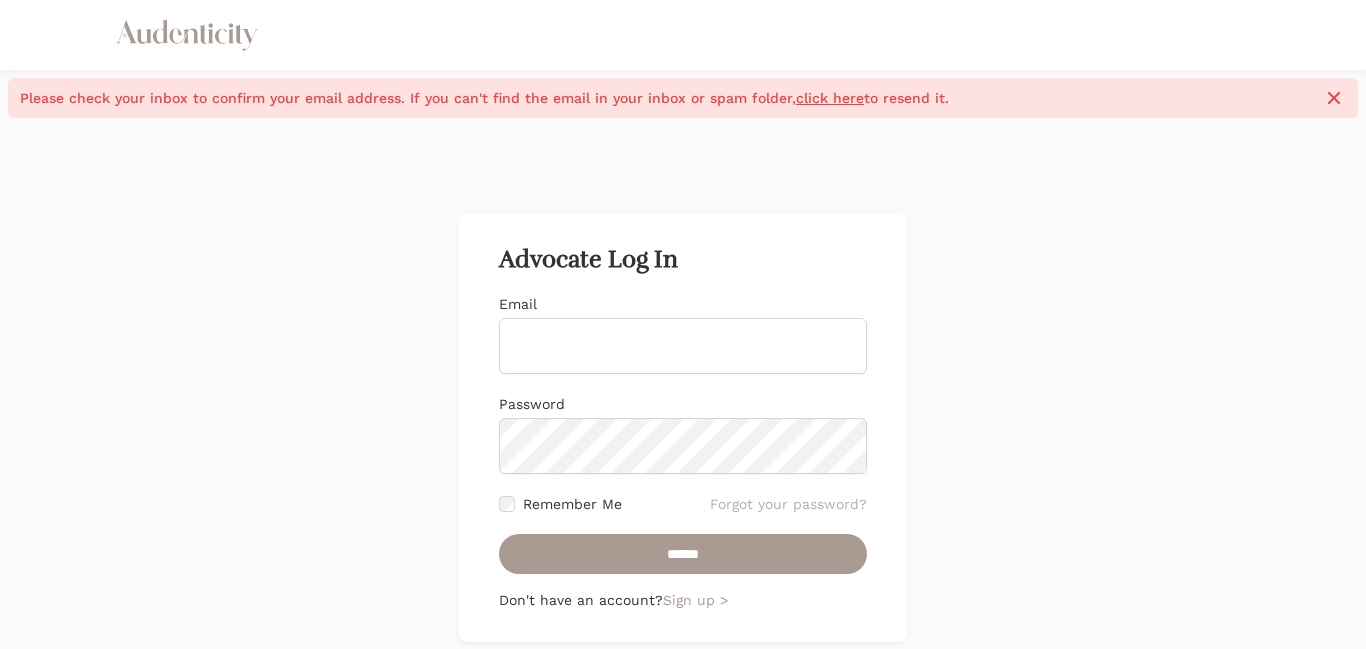 type on "**********" 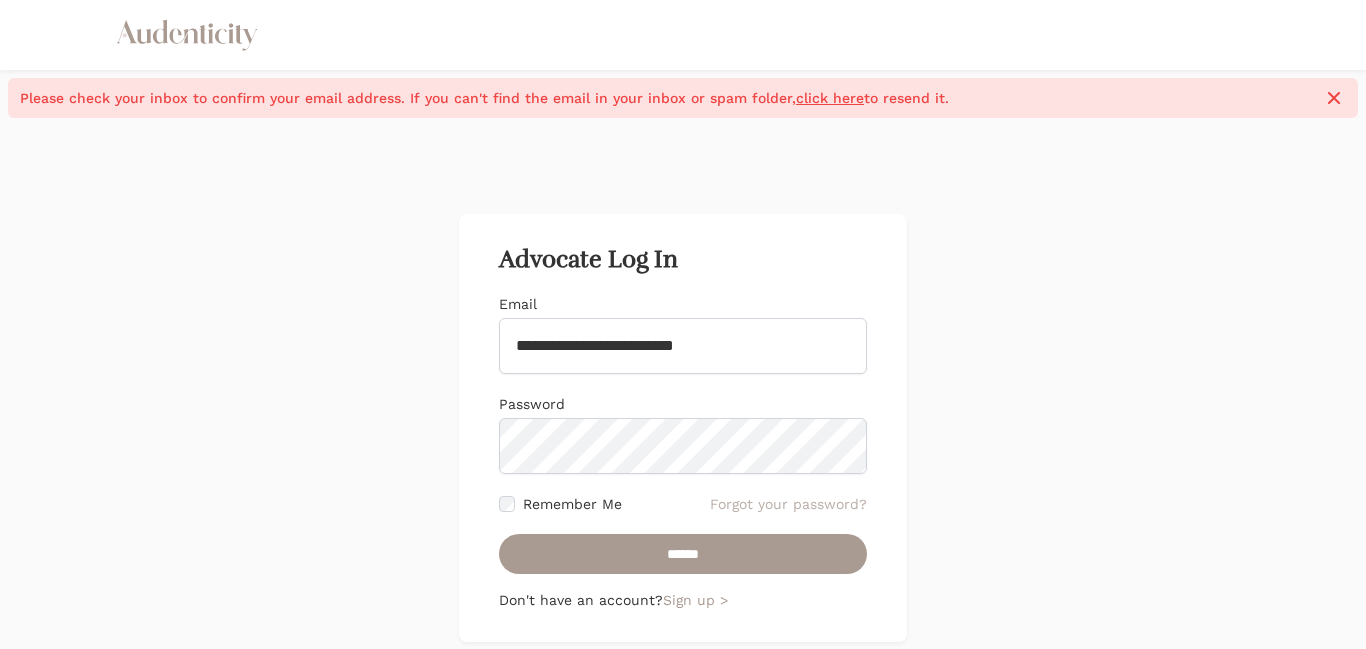 click on "Forgot your password?" at bounding box center (788, 504) 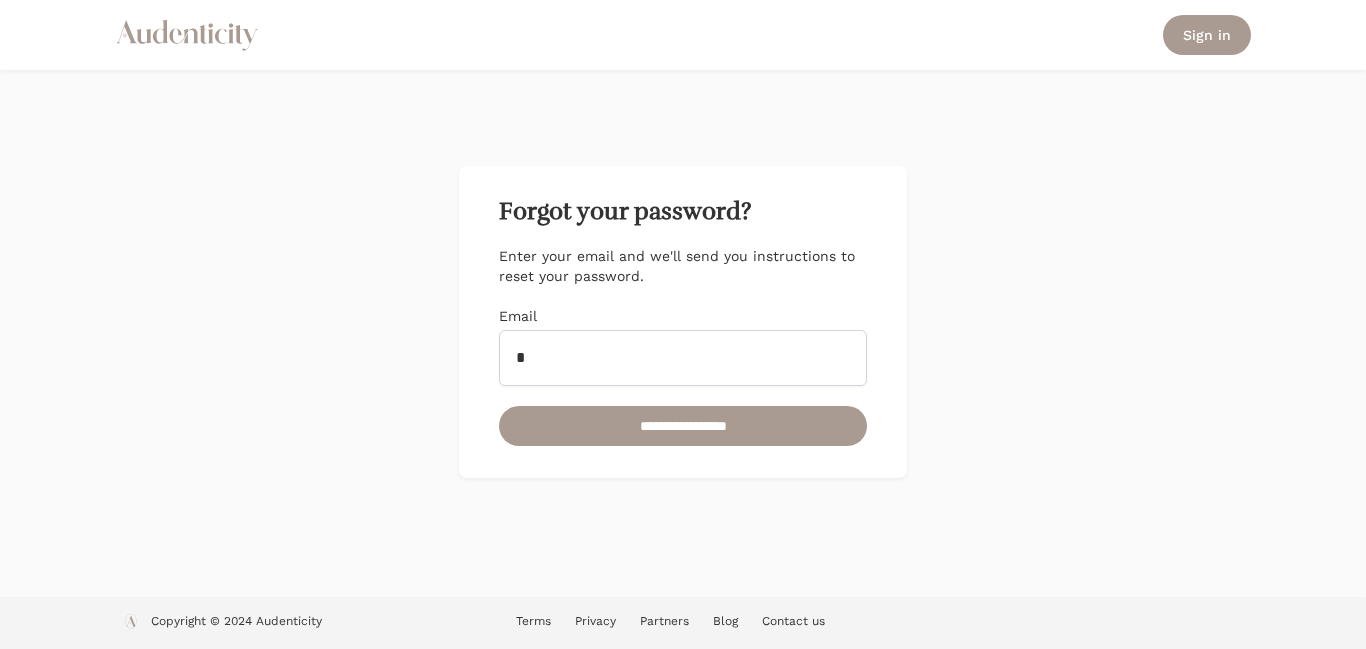 type on "**********" 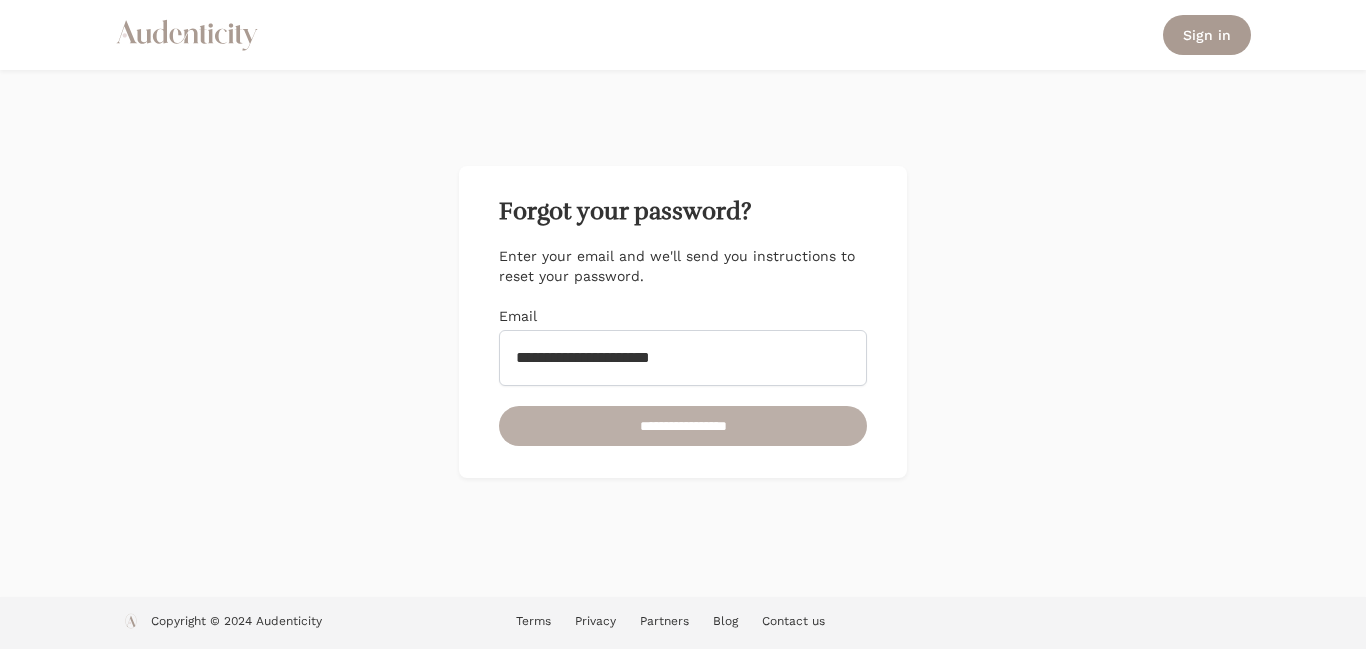 click on "**********" at bounding box center (683, 426) 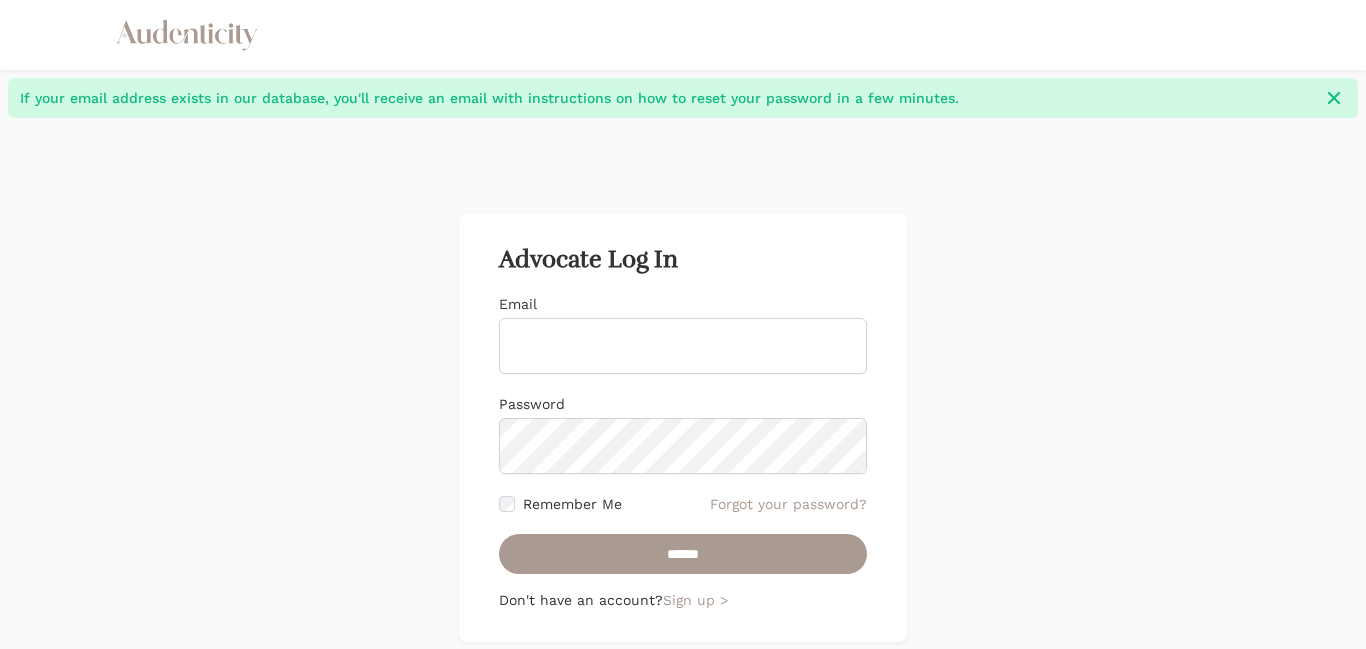 scroll, scrollTop: 0, scrollLeft: 0, axis: both 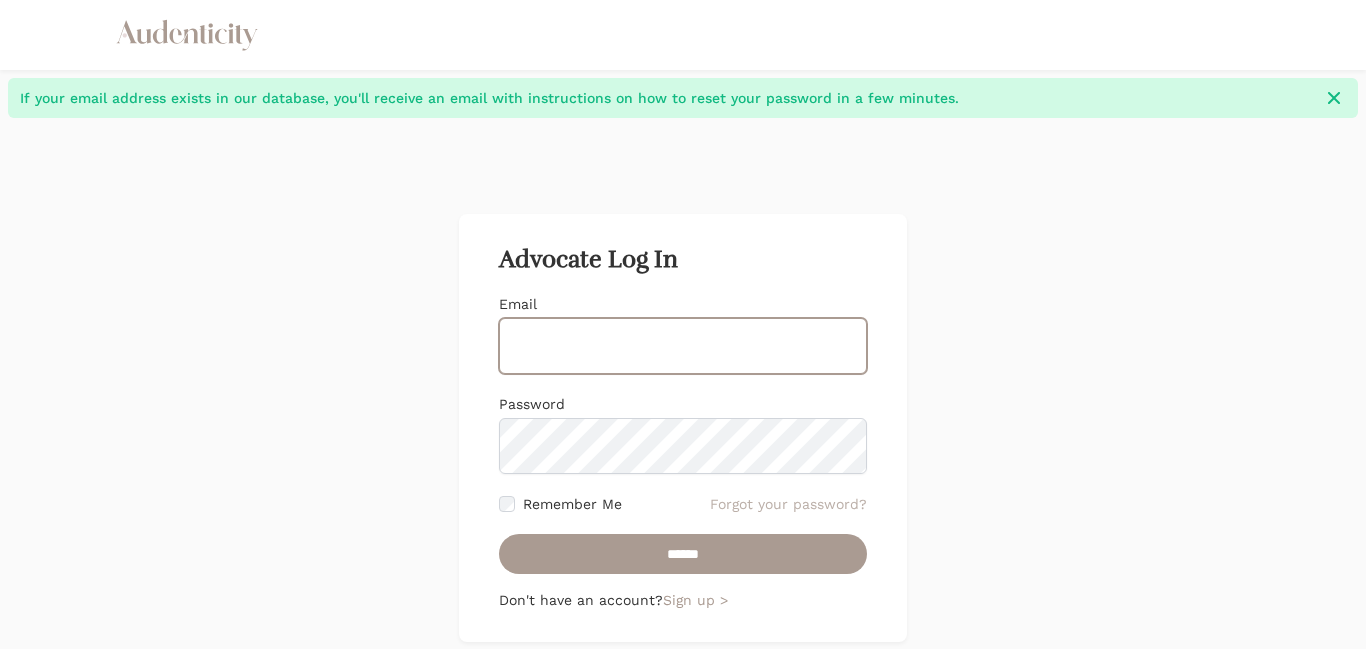 type on "**********" 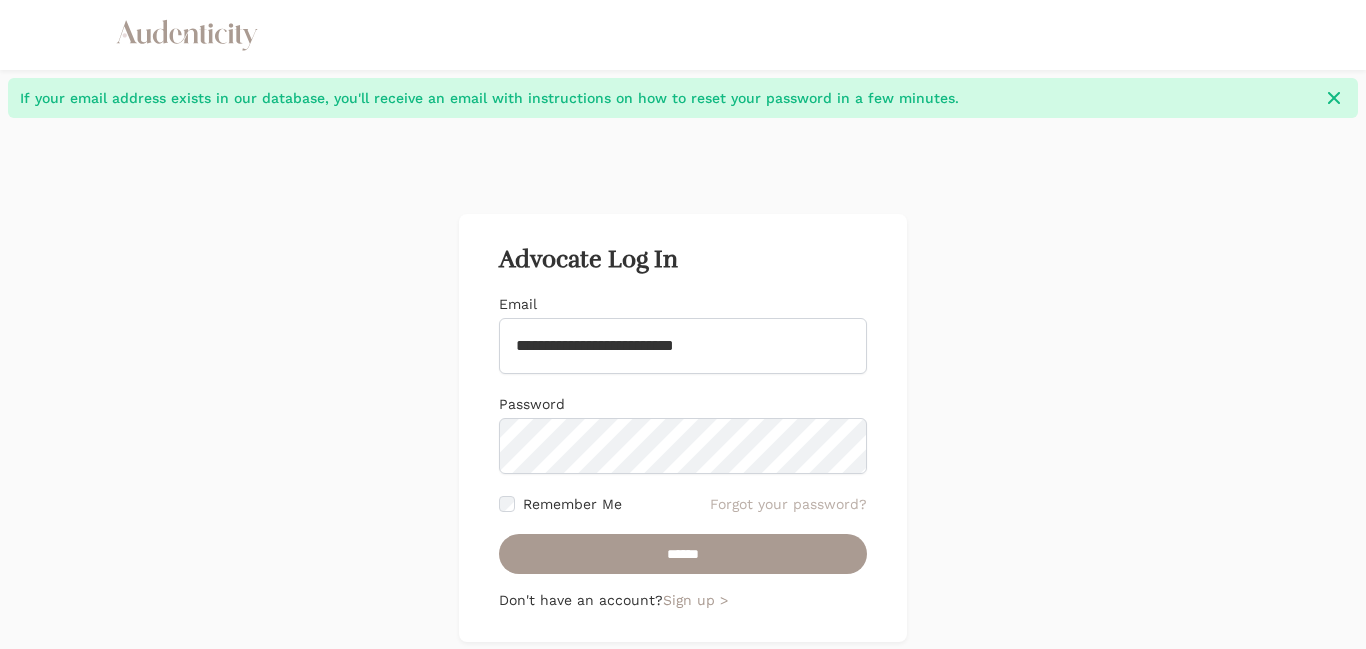 click on "Forgot your password?" at bounding box center (788, 504) 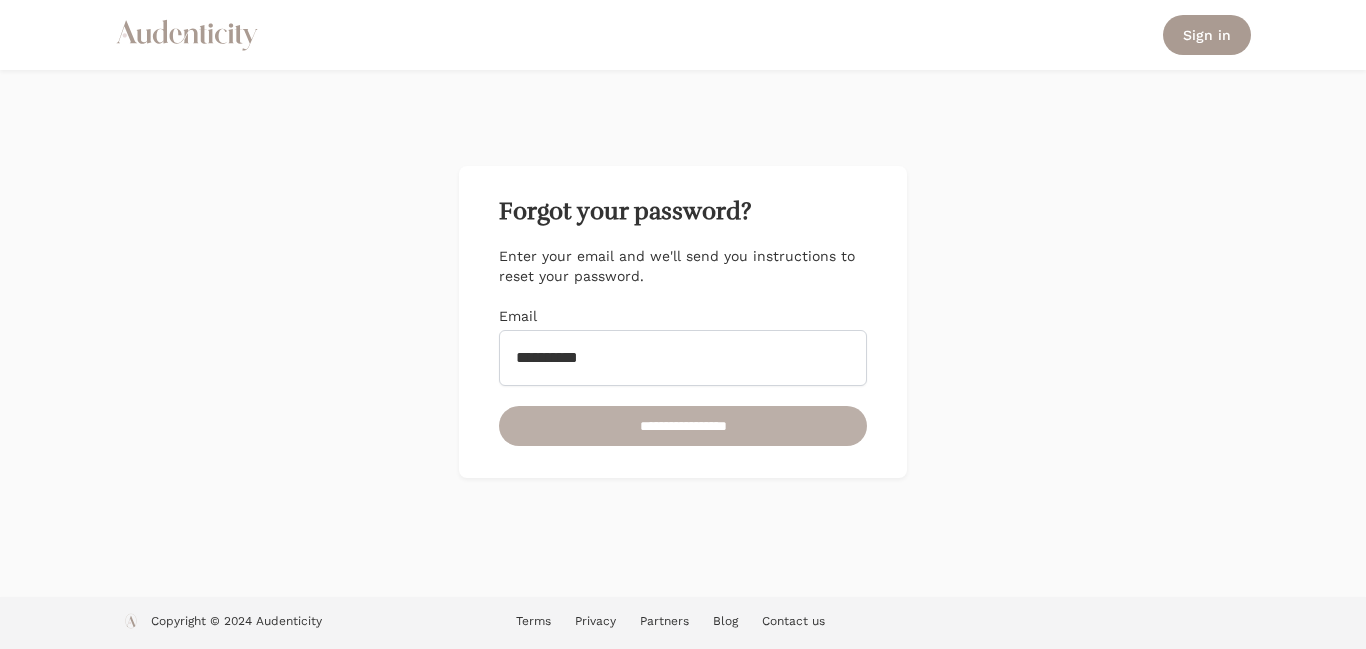 type on "**********" 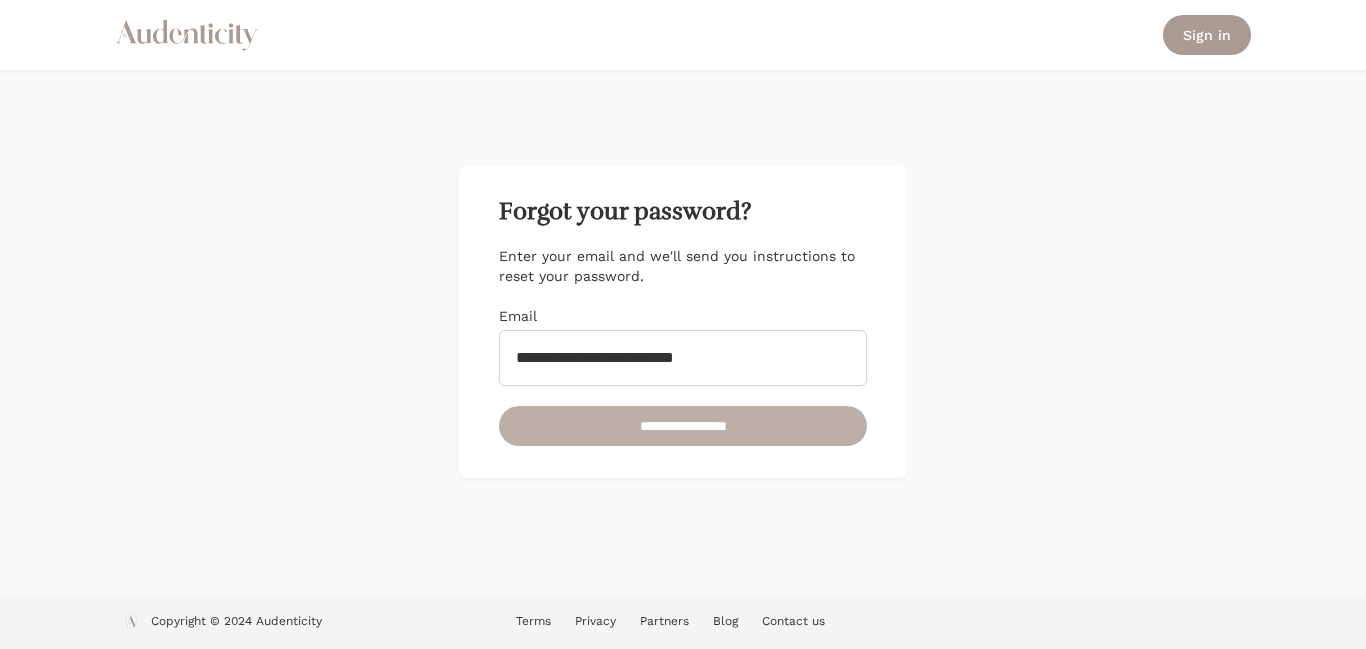 click on "**********" at bounding box center [683, 426] 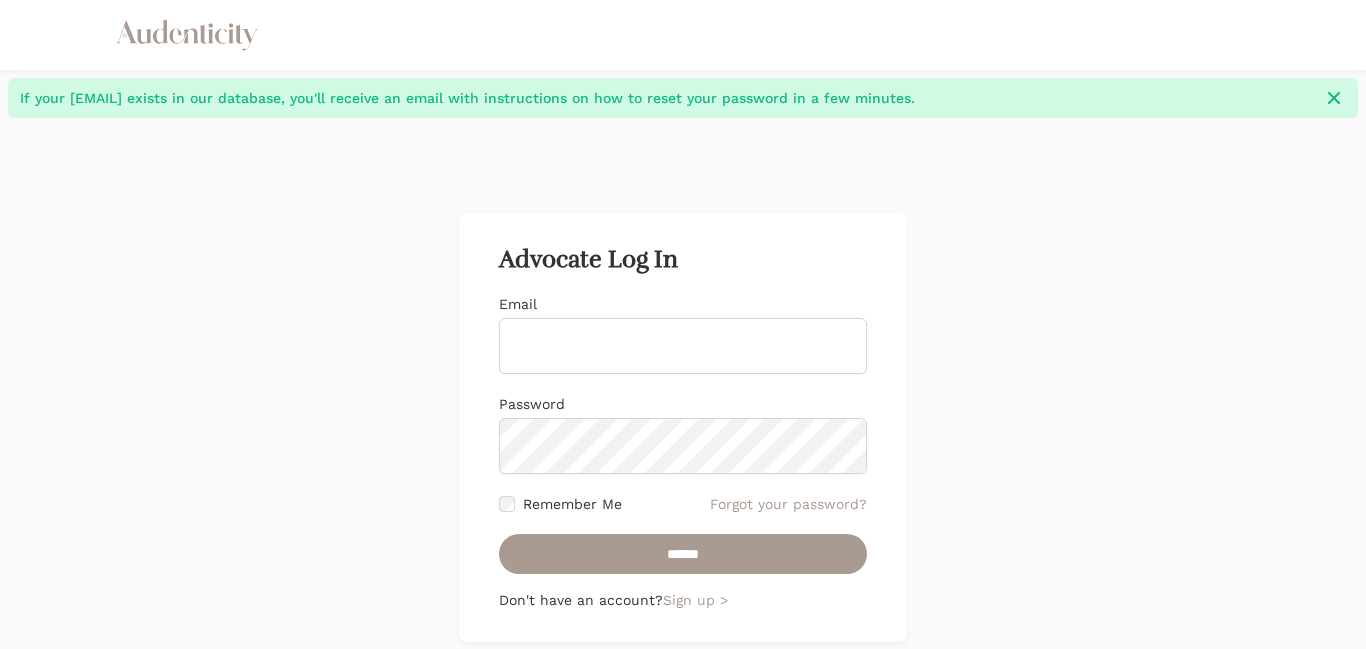 scroll, scrollTop: 0, scrollLeft: 0, axis: both 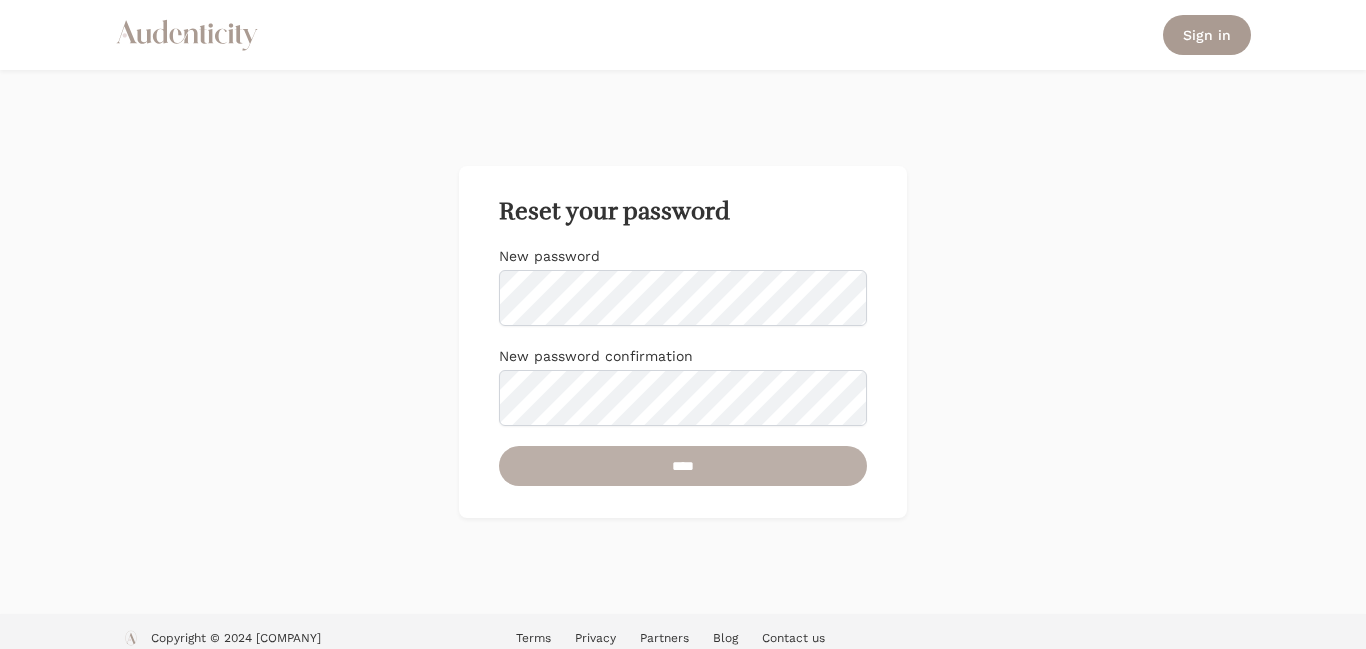click on "****" at bounding box center [683, 466] 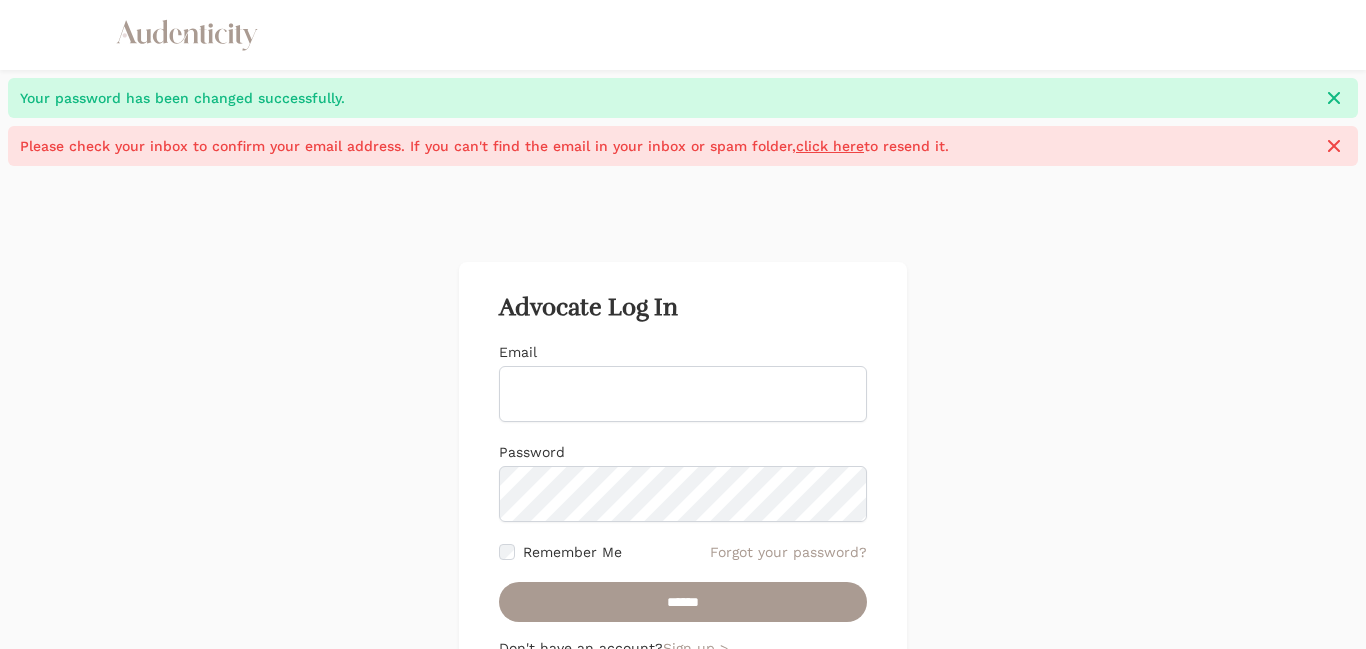 scroll, scrollTop: 0, scrollLeft: 0, axis: both 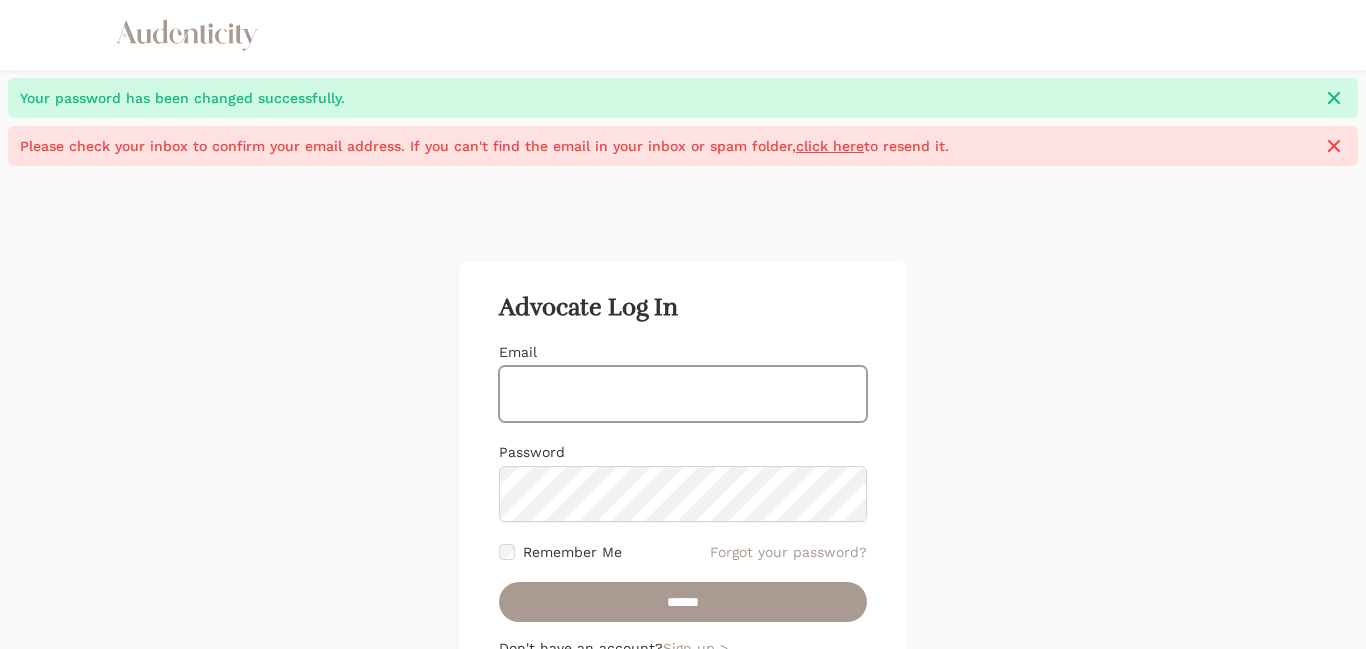 type on "**********" 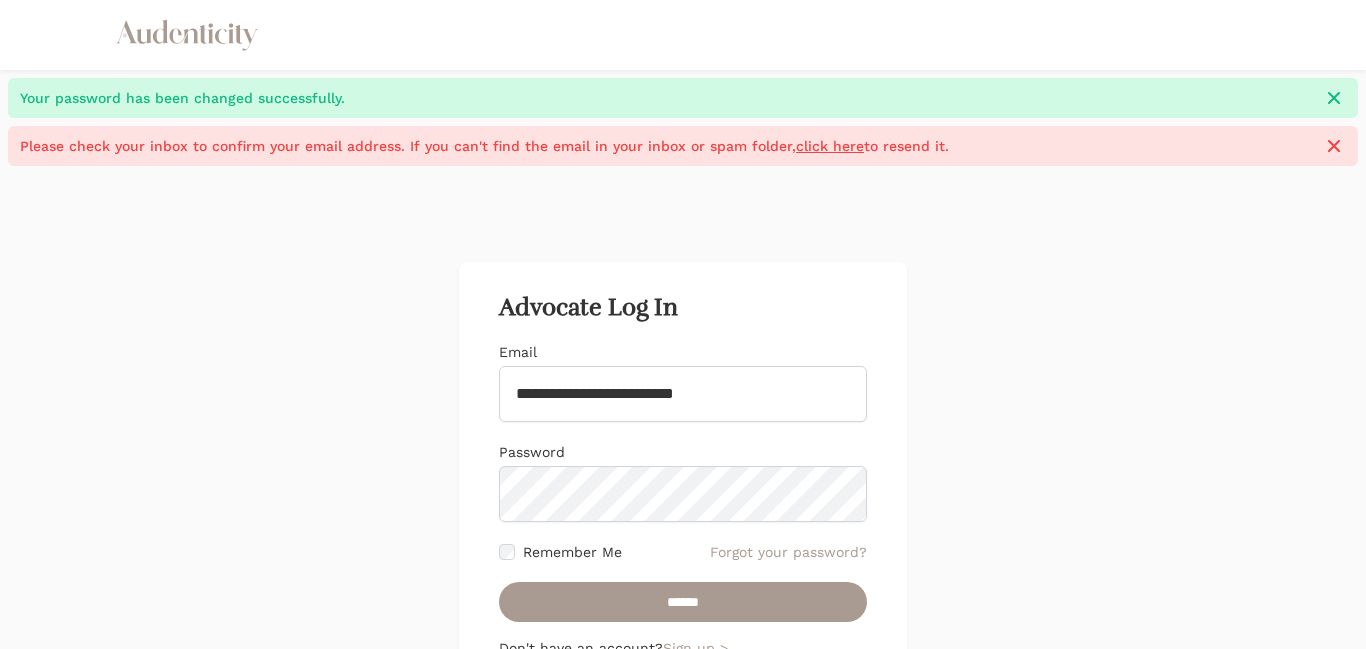 click on "Remember Me" at bounding box center [560, 552] 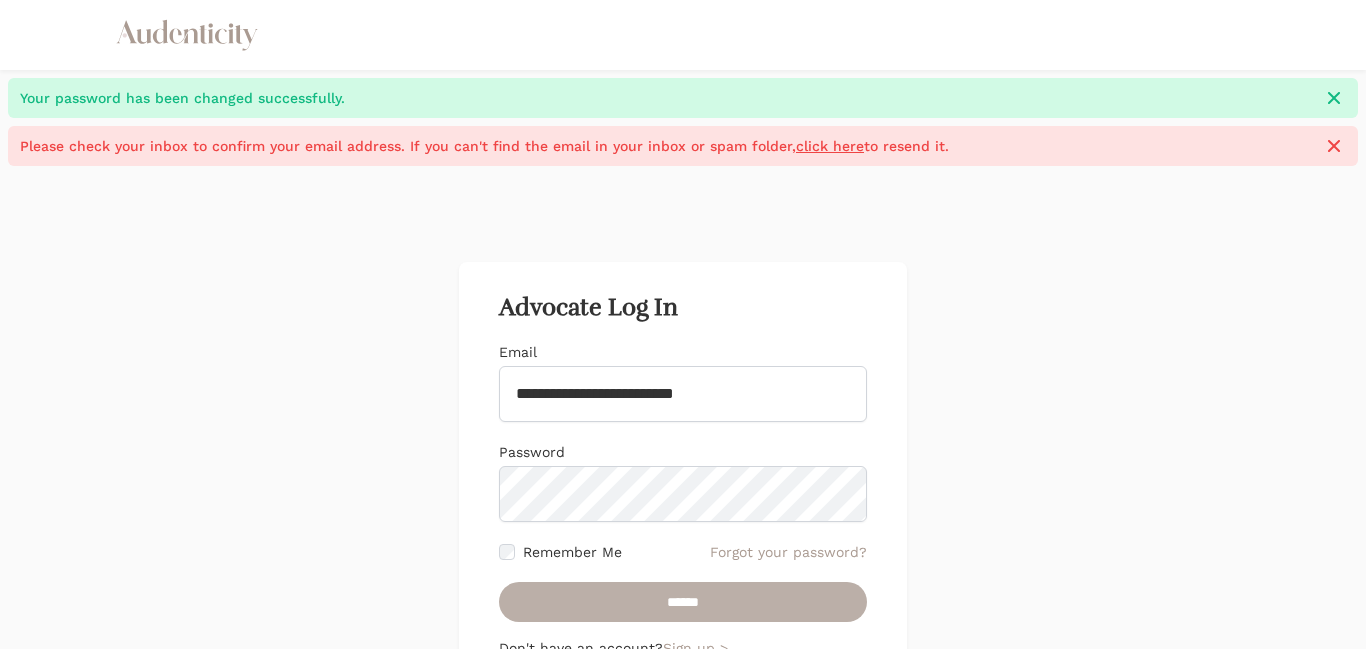click on "******" at bounding box center [683, 602] 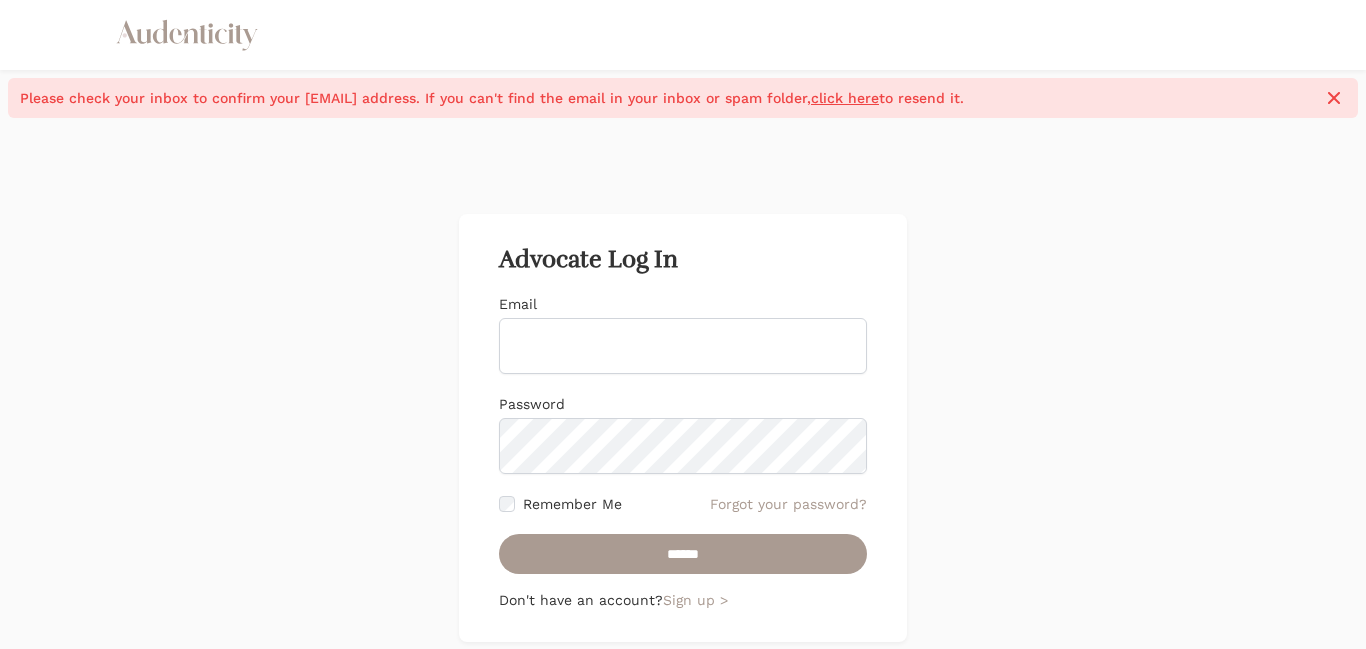 scroll, scrollTop: 0, scrollLeft: 0, axis: both 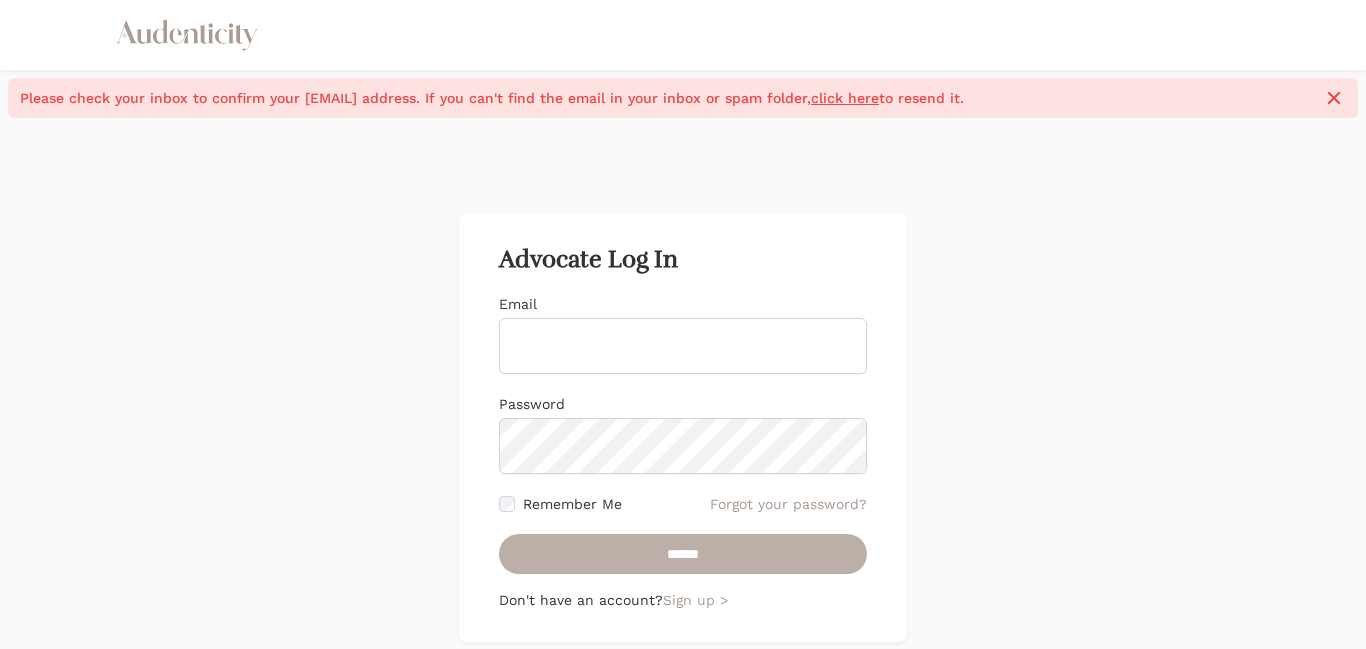 type on "[PASSWORD]" 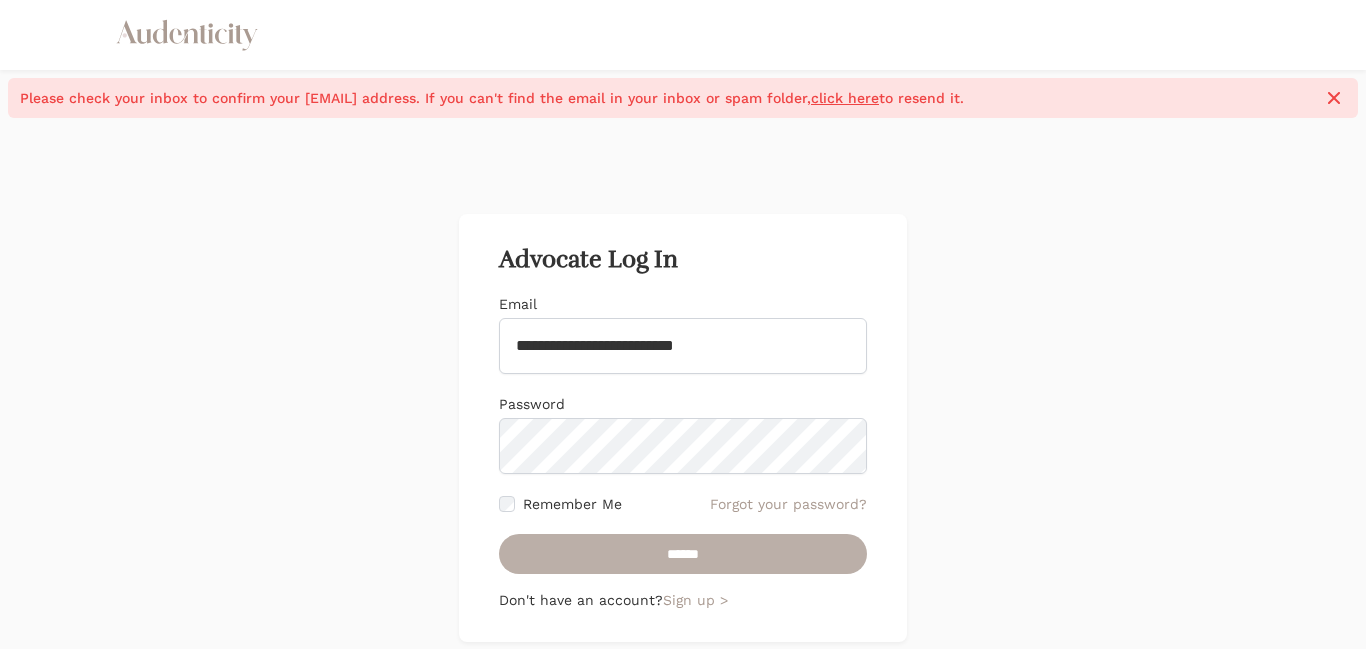 click on "******" at bounding box center [683, 554] 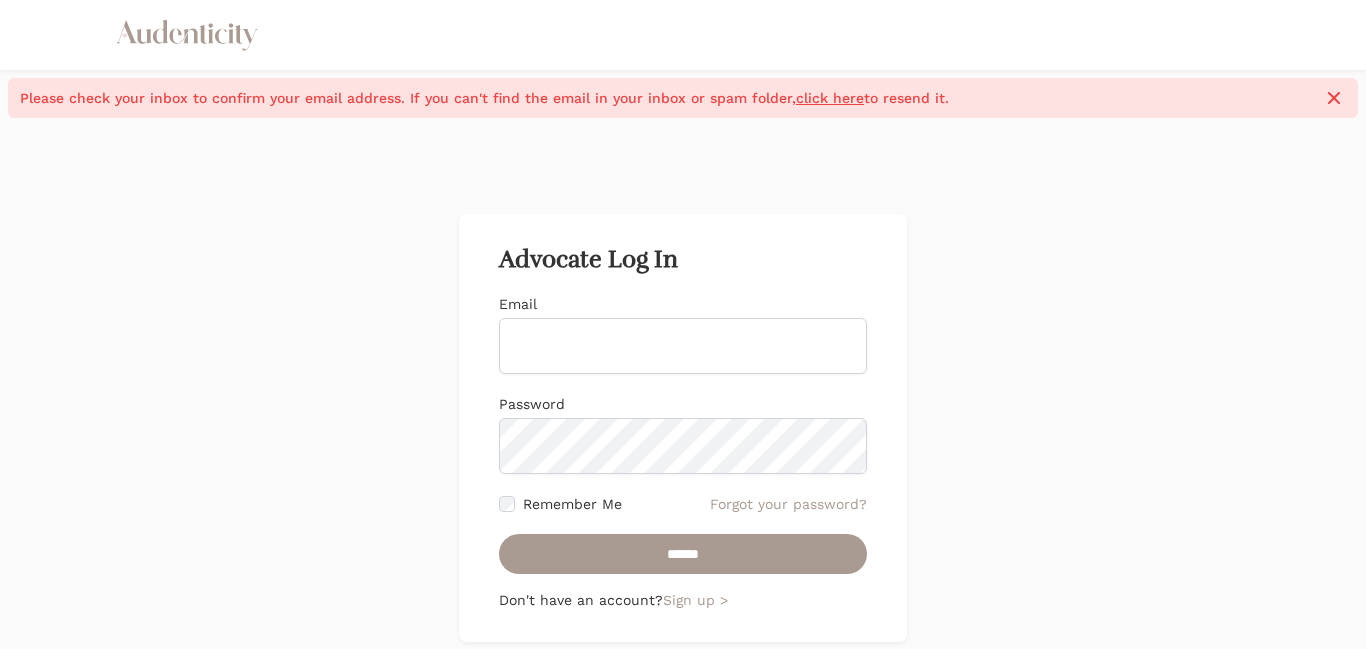 scroll, scrollTop: 0, scrollLeft: 0, axis: both 